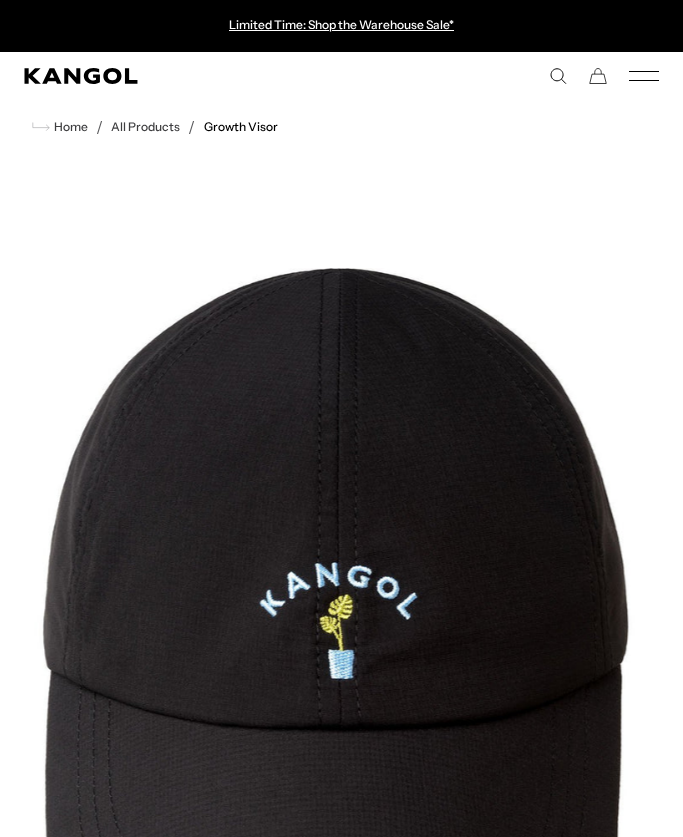 scroll, scrollTop: 0, scrollLeft: 0, axis: both 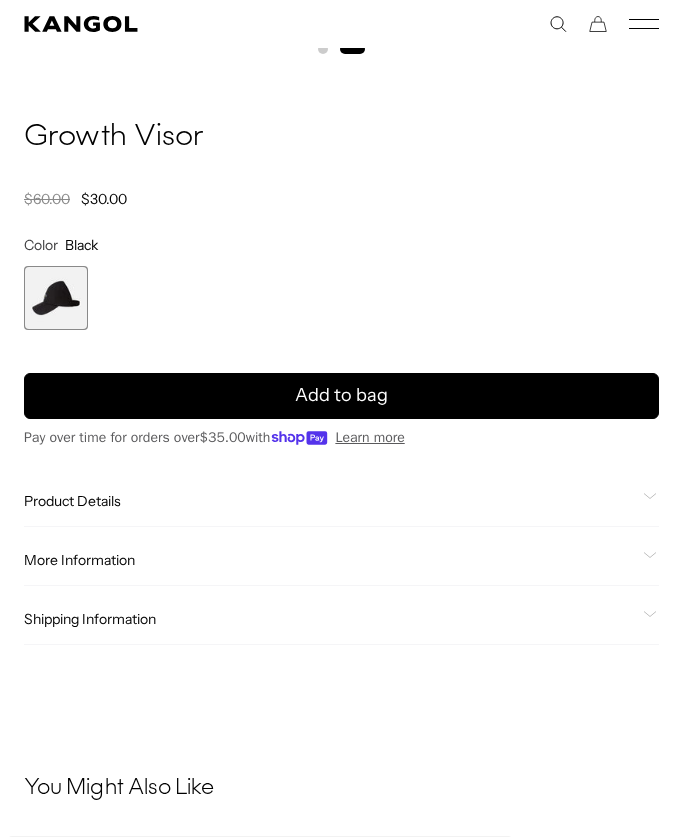 click on "Product Details" 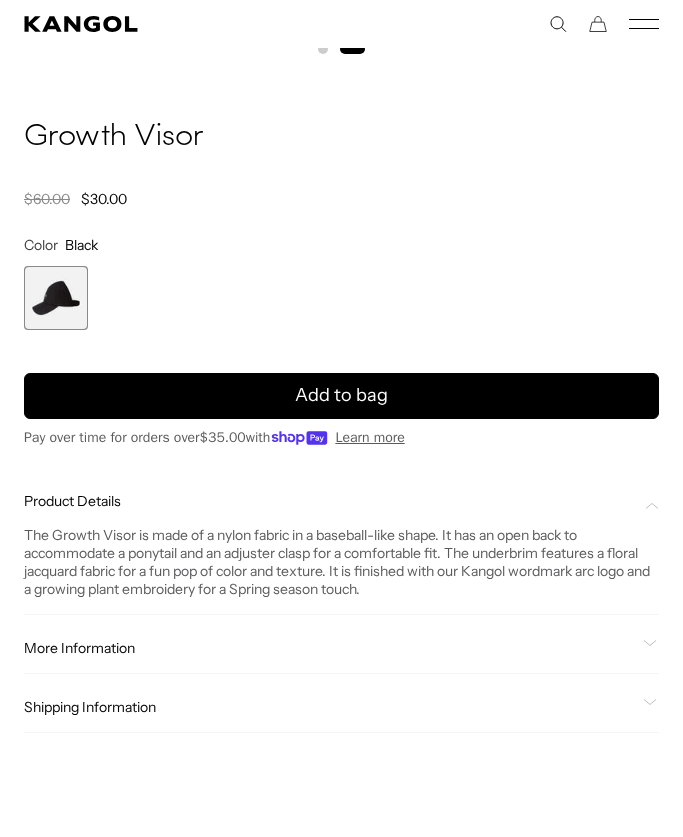 scroll, scrollTop: 0, scrollLeft: 0, axis: both 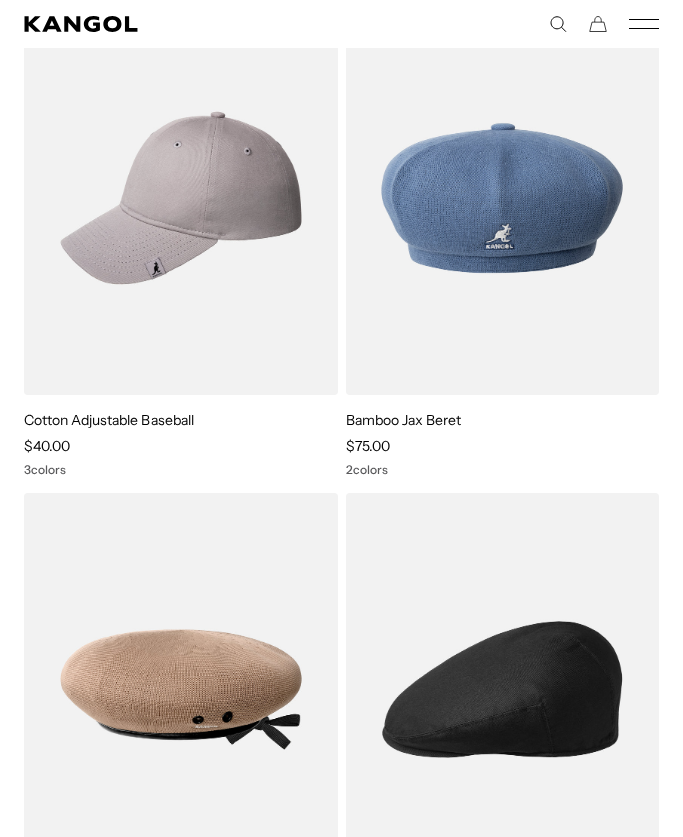 click at bounding box center (0, 0) 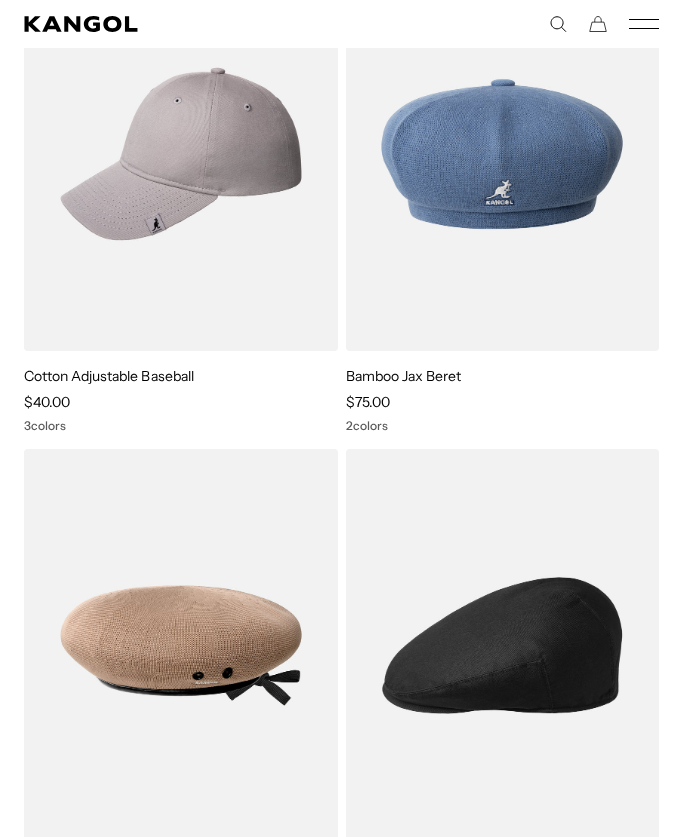 scroll, scrollTop: 0, scrollLeft: 412, axis: horizontal 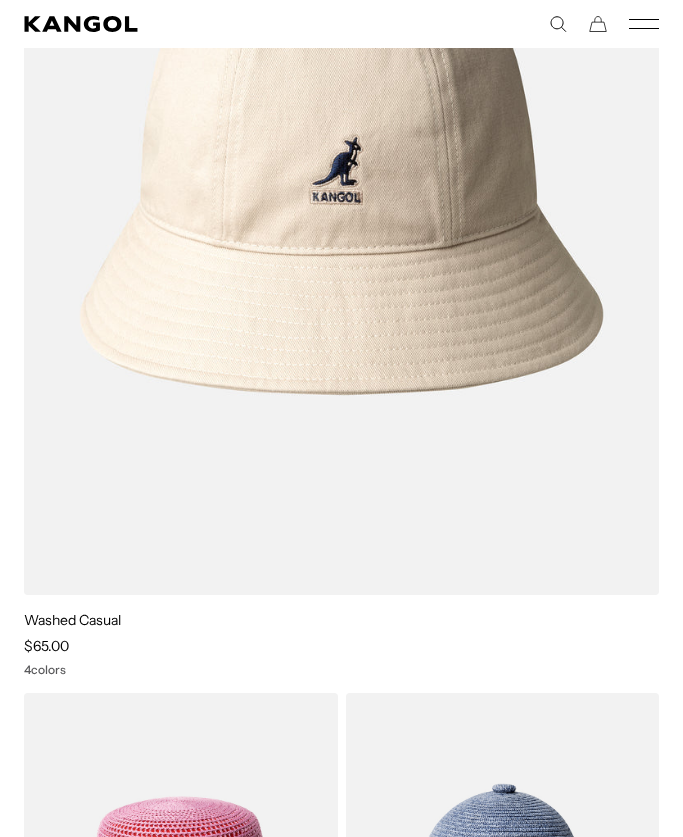 click on "Washed Casual" at bounding box center (72, 620) 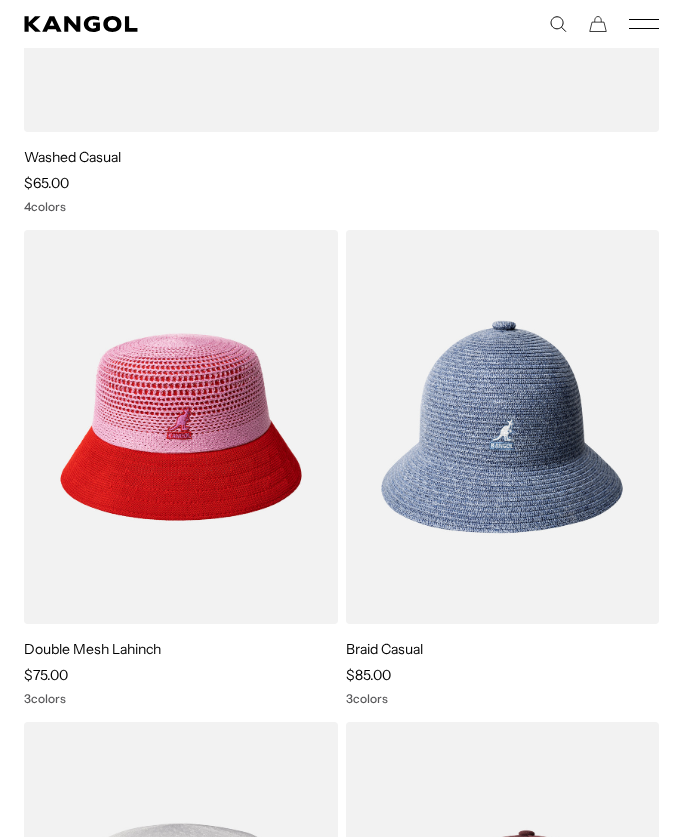 scroll, scrollTop: 9802, scrollLeft: 0, axis: vertical 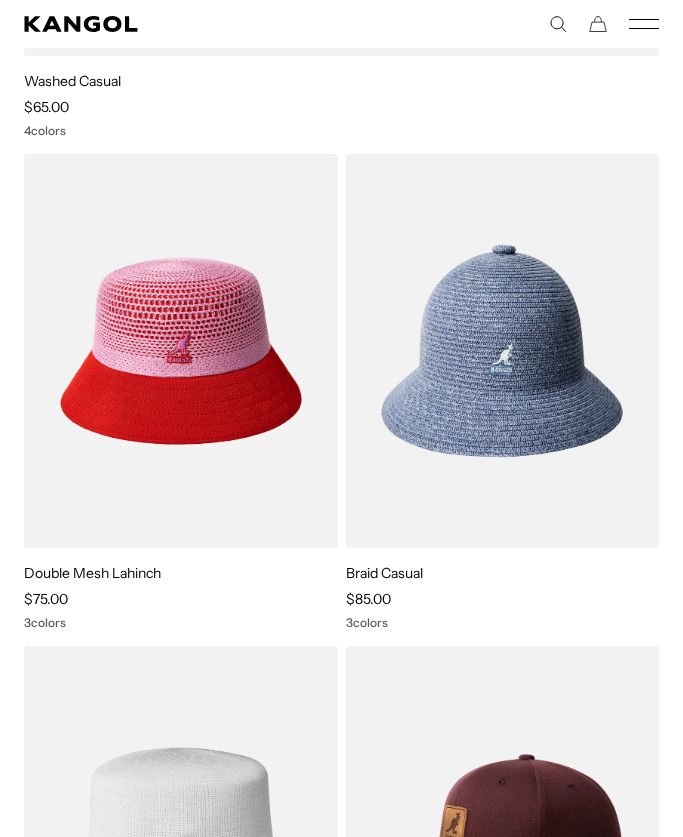 click at bounding box center [0, 0] 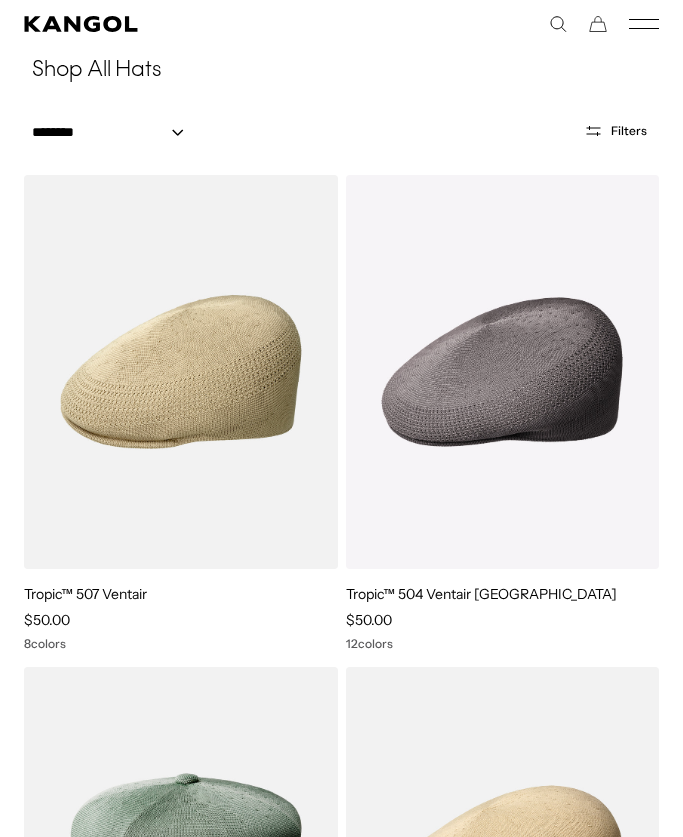scroll, scrollTop: 9845, scrollLeft: 0, axis: vertical 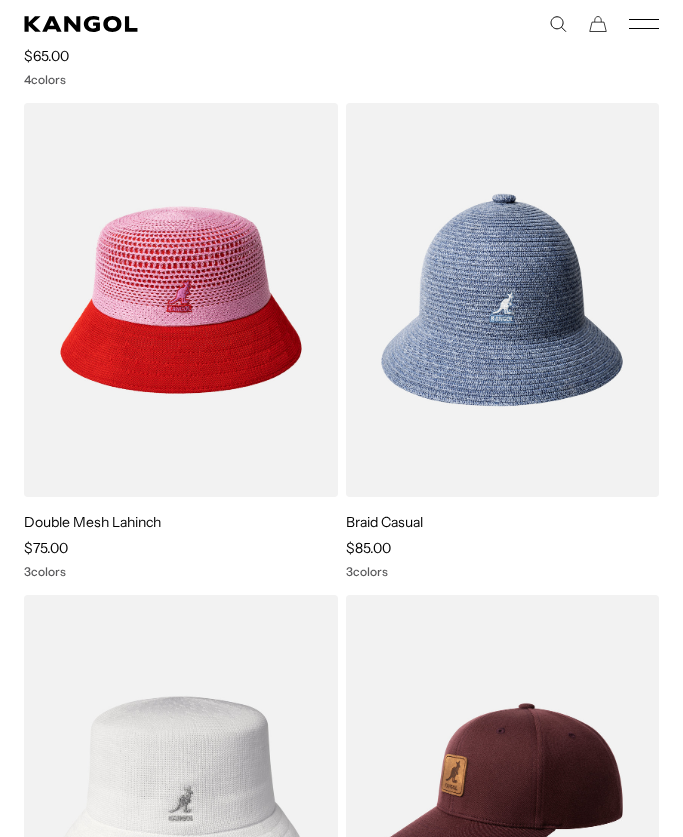 click at bounding box center (0, 0) 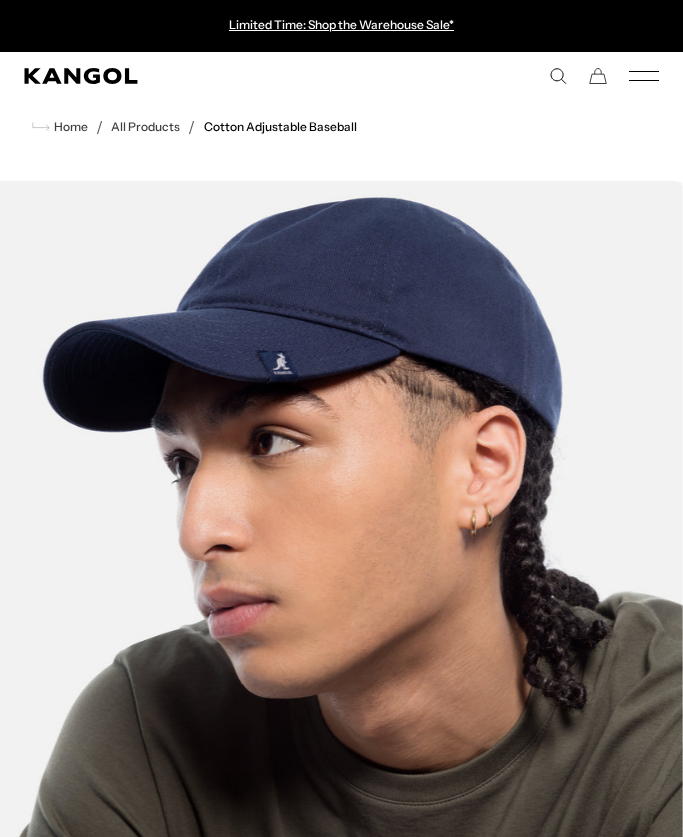 scroll, scrollTop: 0, scrollLeft: 0, axis: both 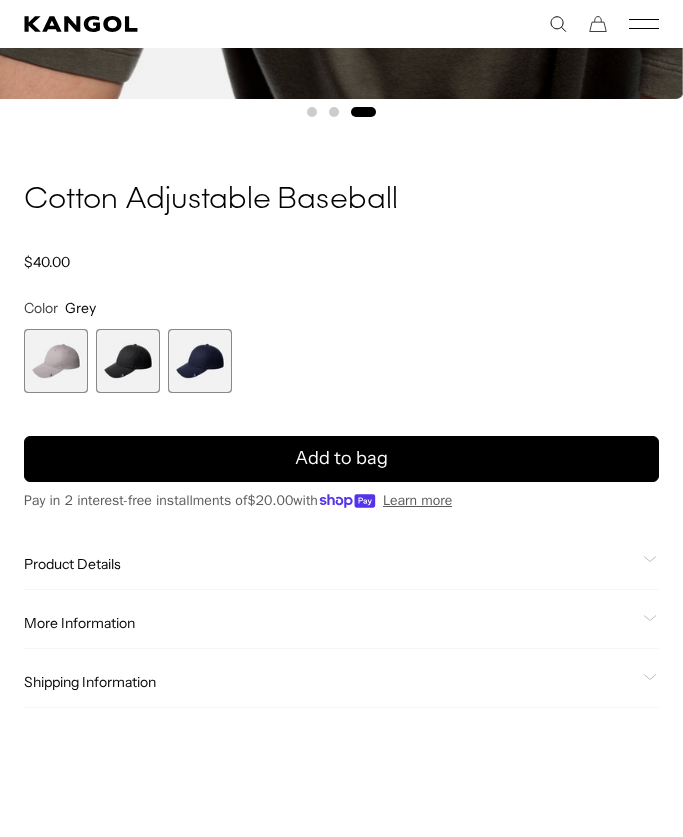 click at bounding box center (200, 361) 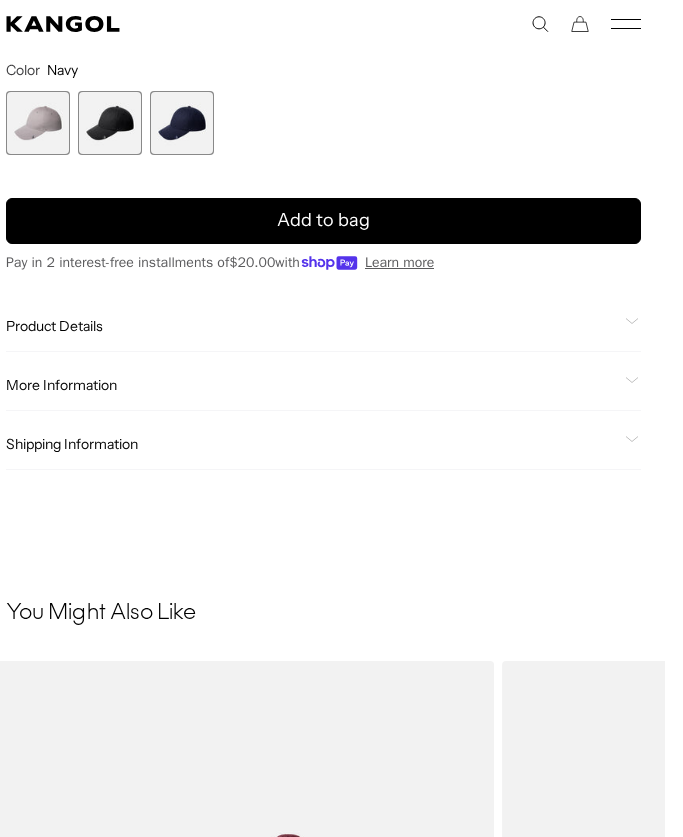 scroll, scrollTop: 1178, scrollLeft: 11, axis: both 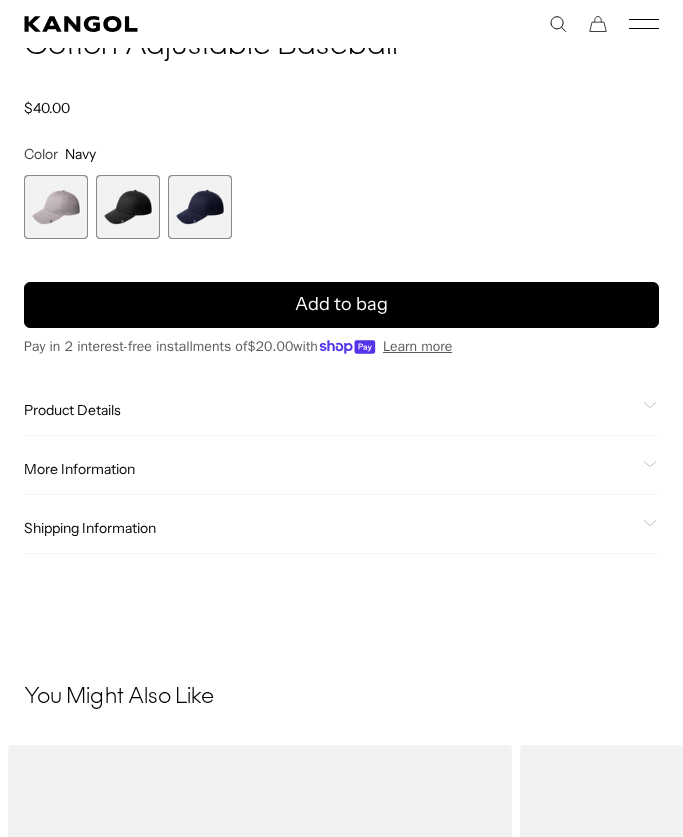 click on "Product Details" 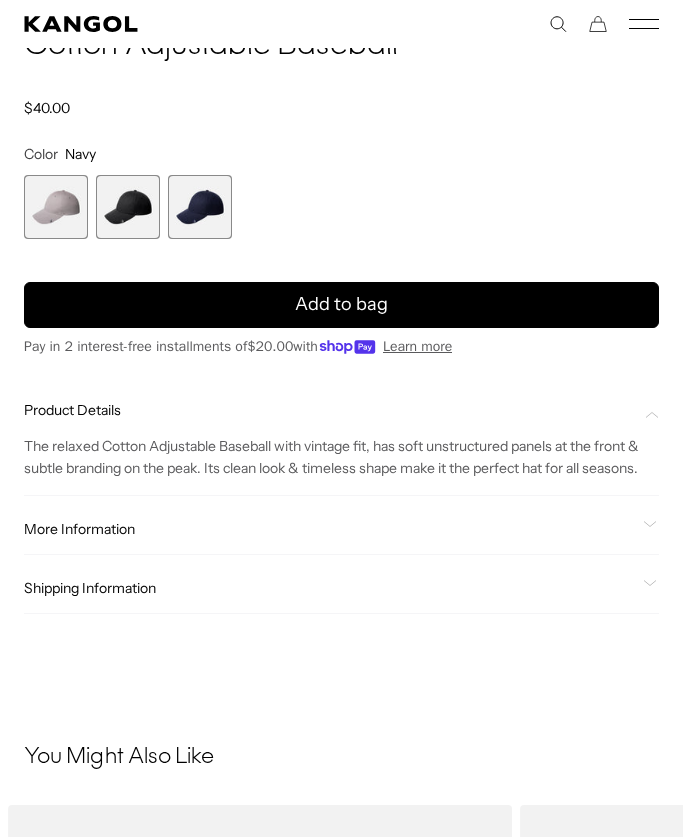 scroll, scrollTop: 1078, scrollLeft: 0, axis: vertical 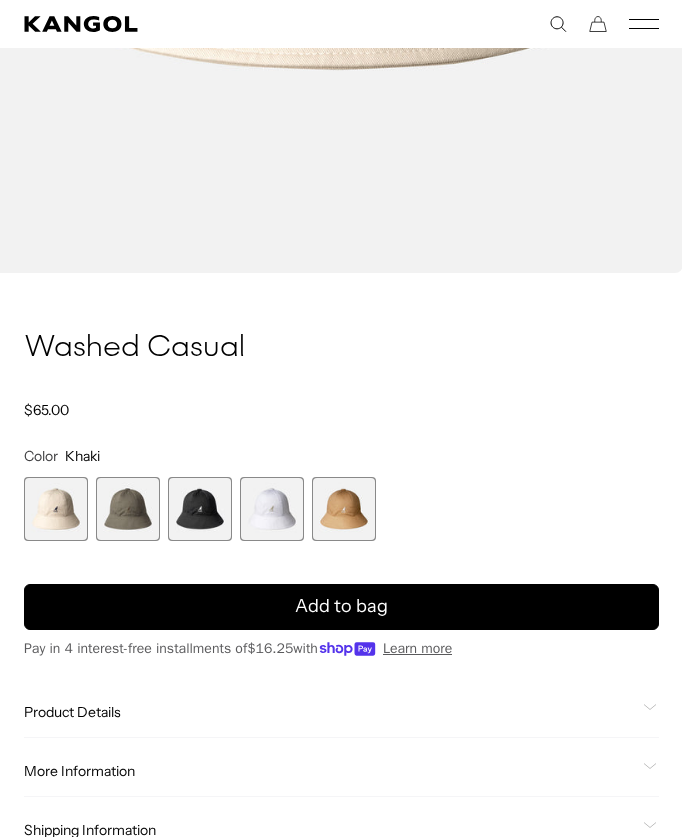 click at bounding box center [128, 509] 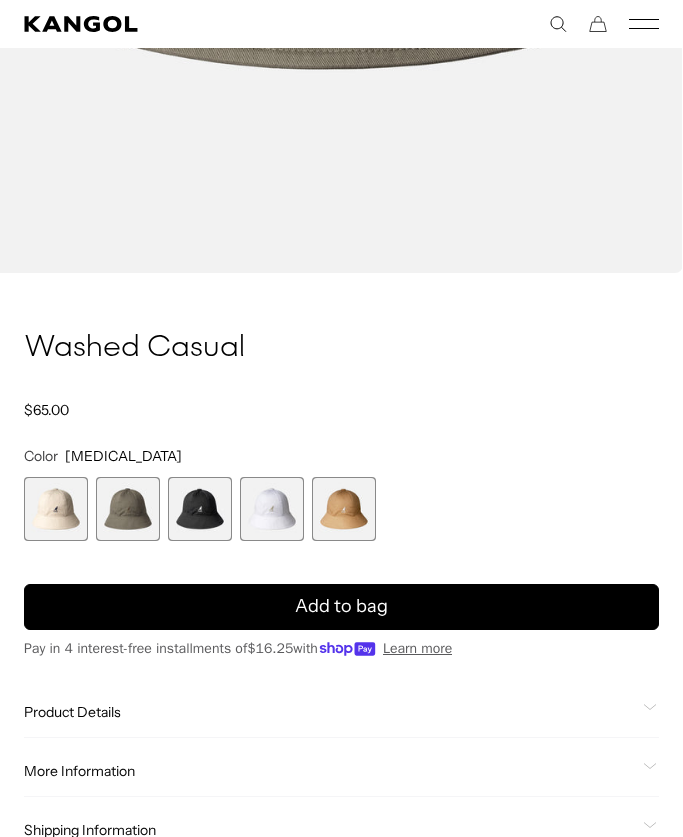 scroll, scrollTop: 0, scrollLeft: 0, axis: both 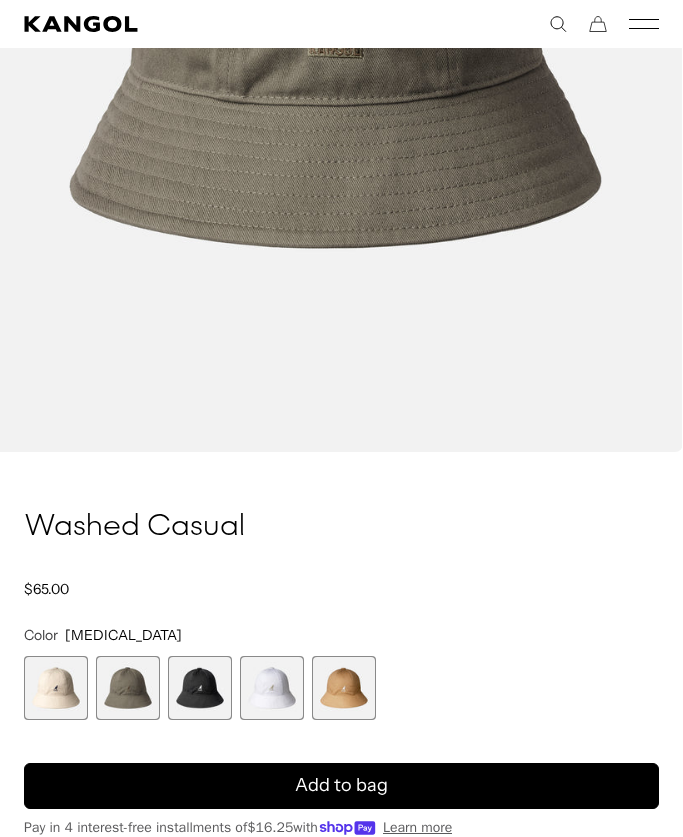 click at bounding box center [200, 688] 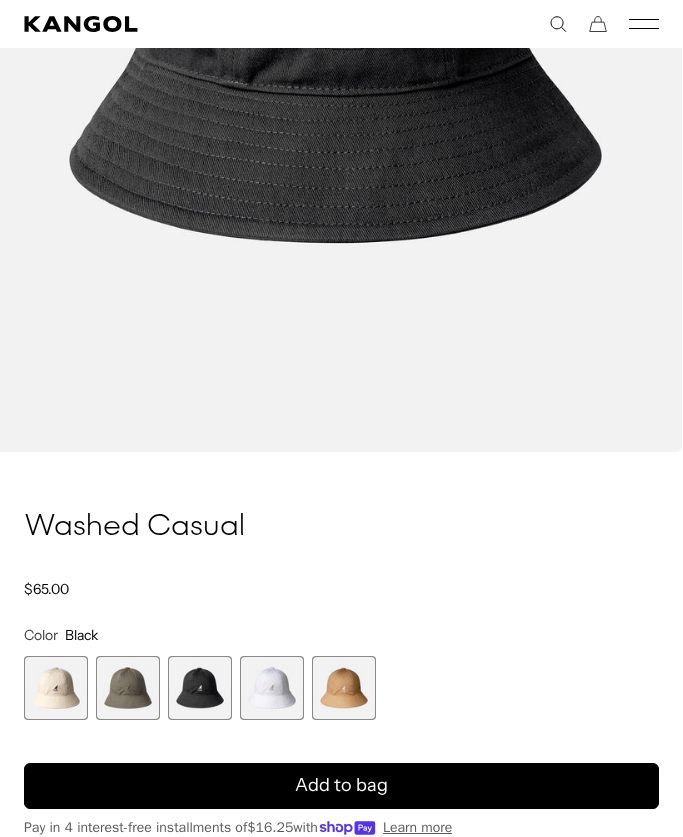 scroll, scrollTop: 0, scrollLeft: 412, axis: horizontal 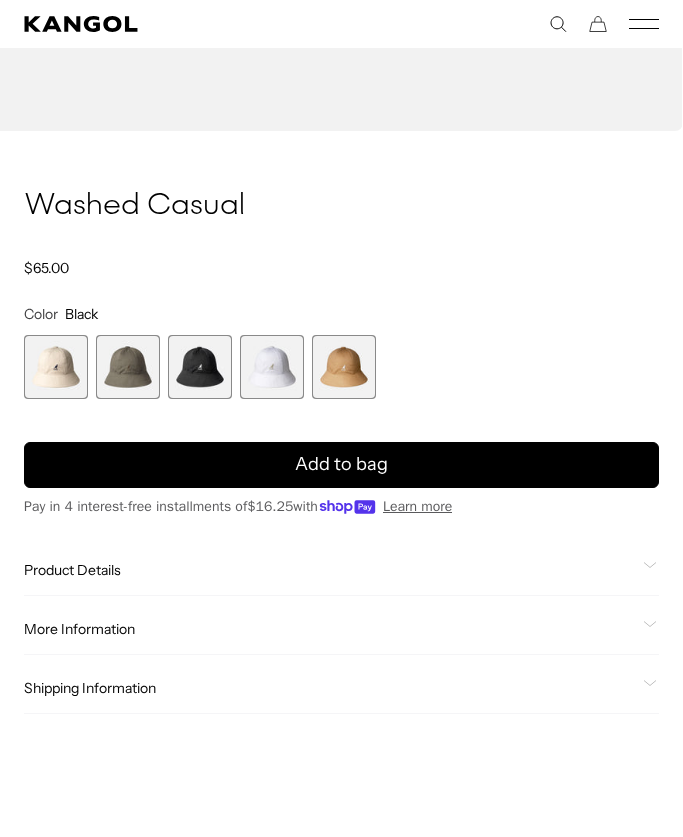 click 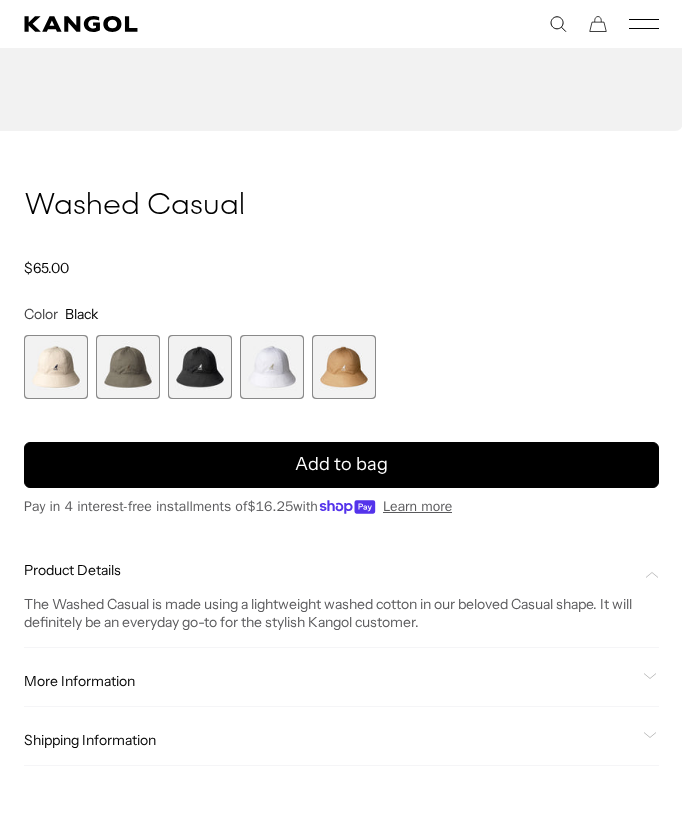 scroll, scrollTop: 0, scrollLeft: 412, axis: horizontal 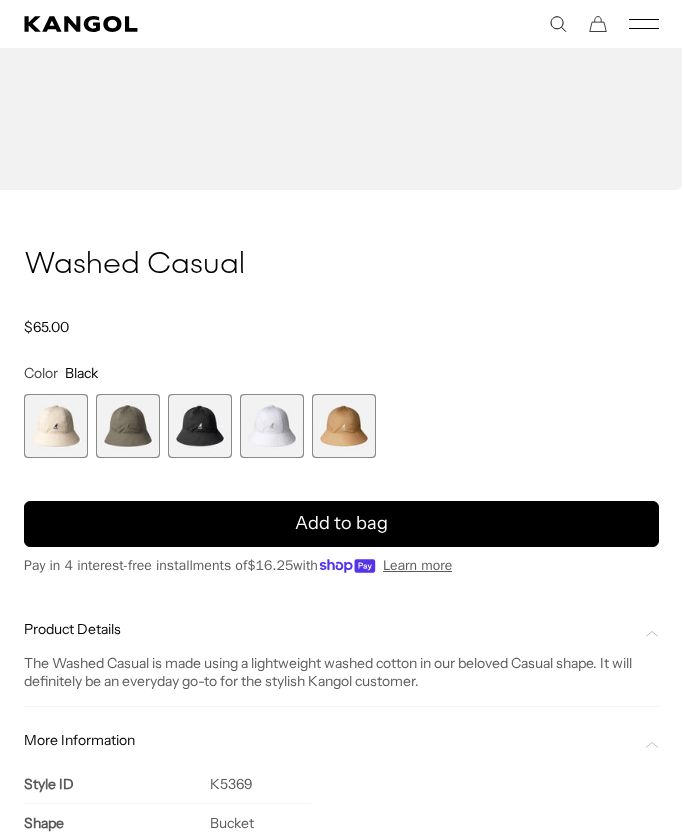 click at bounding box center [200, 426] 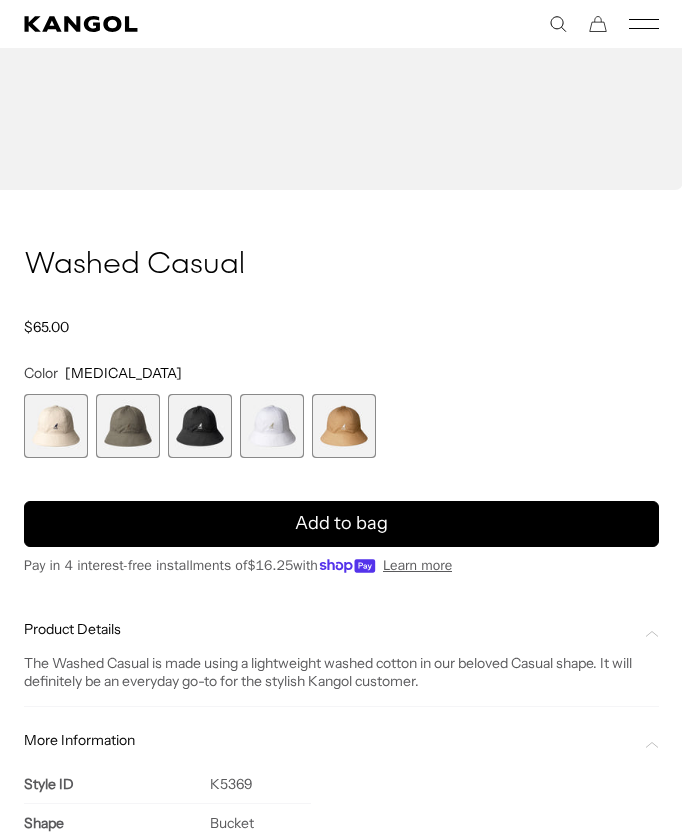 scroll, scrollTop: 0, scrollLeft: 412, axis: horizontal 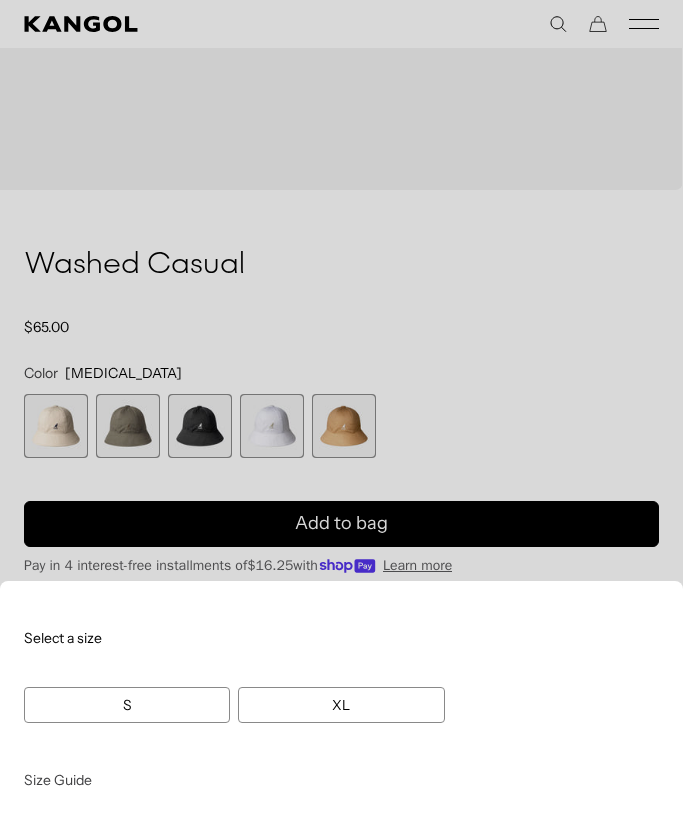 click on "XL" at bounding box center (341, 705) 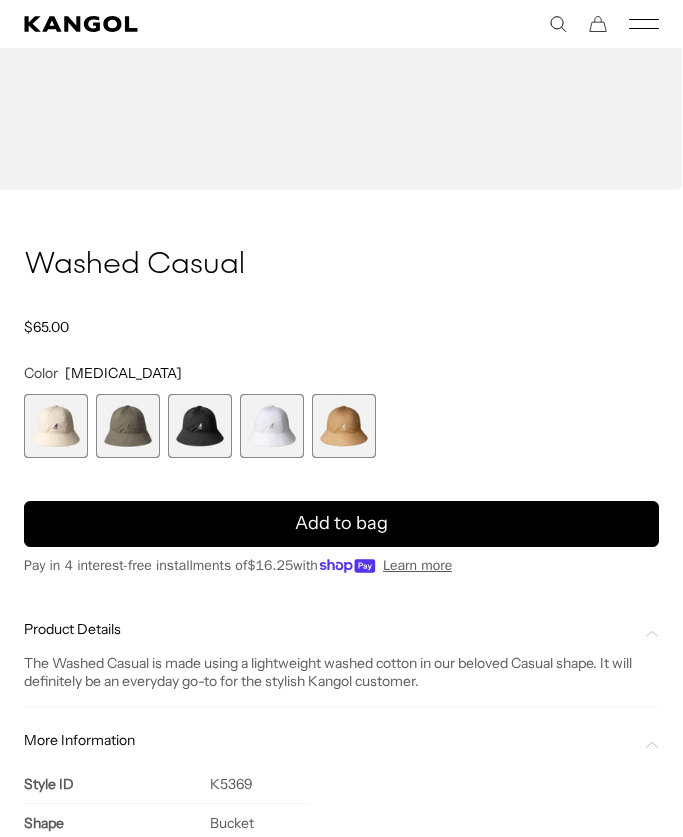 scroll 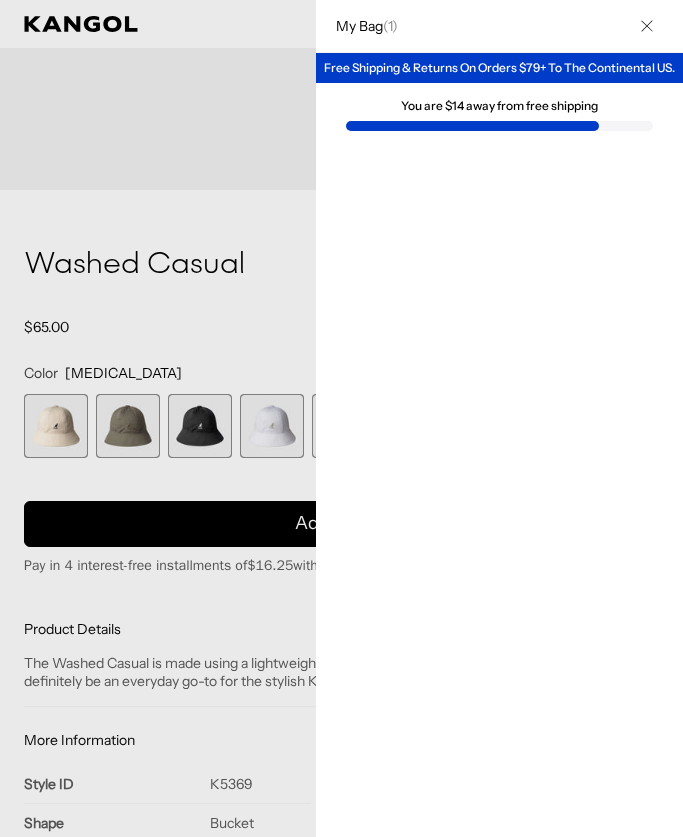 click at bounding box center [647, 26] 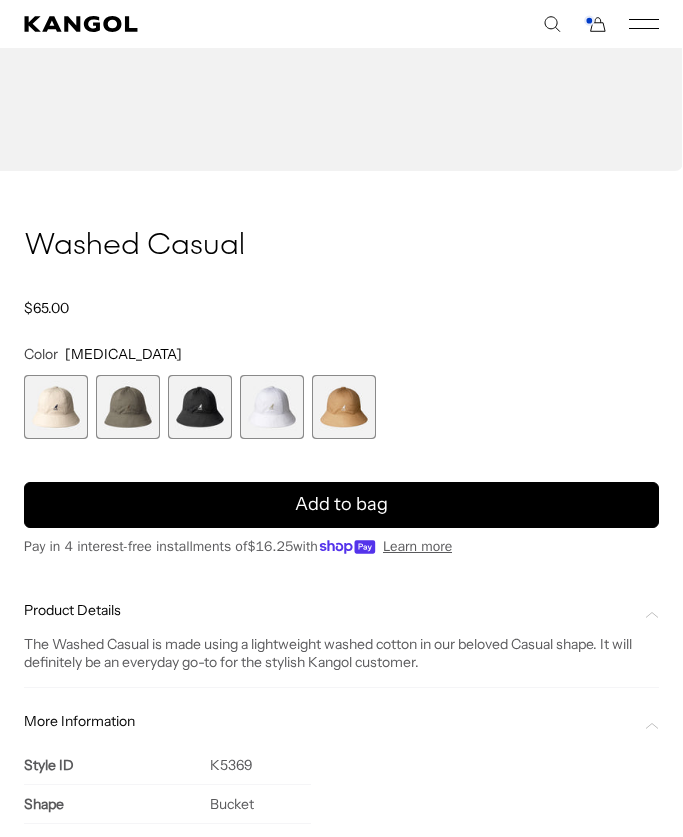 click at bounding box center (344, 407) 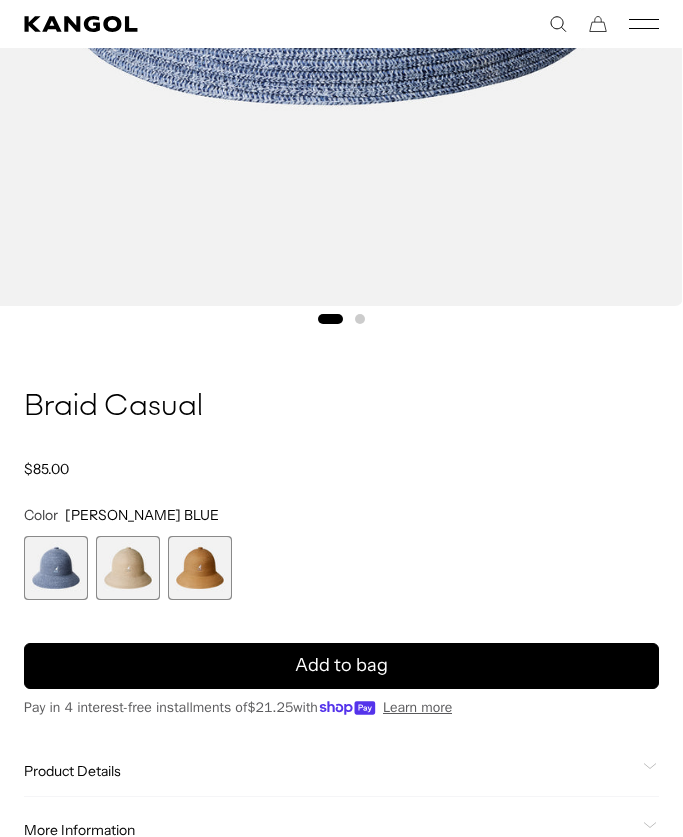 scroll, scrollTop: 0, scrollLeft: 0, axis: both 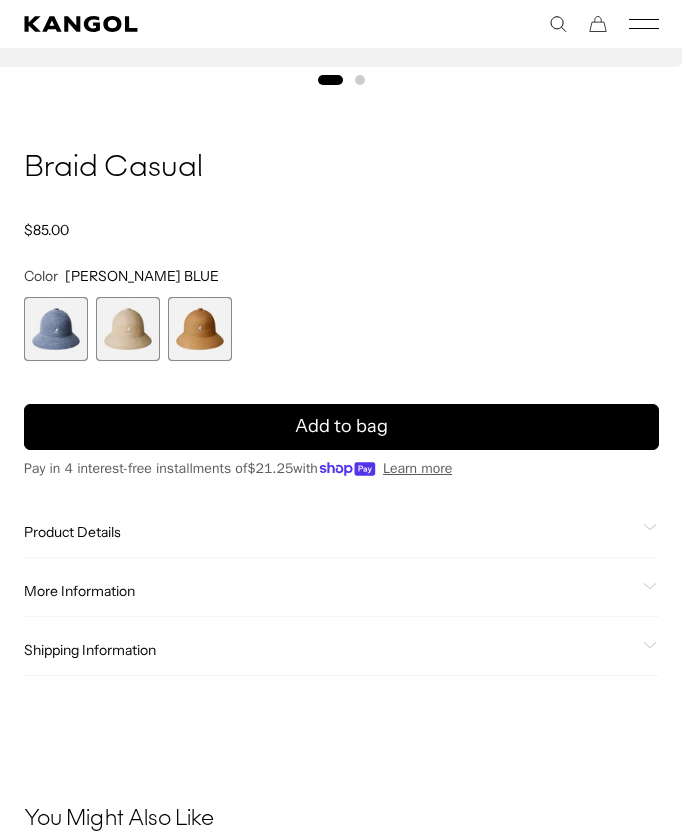 click 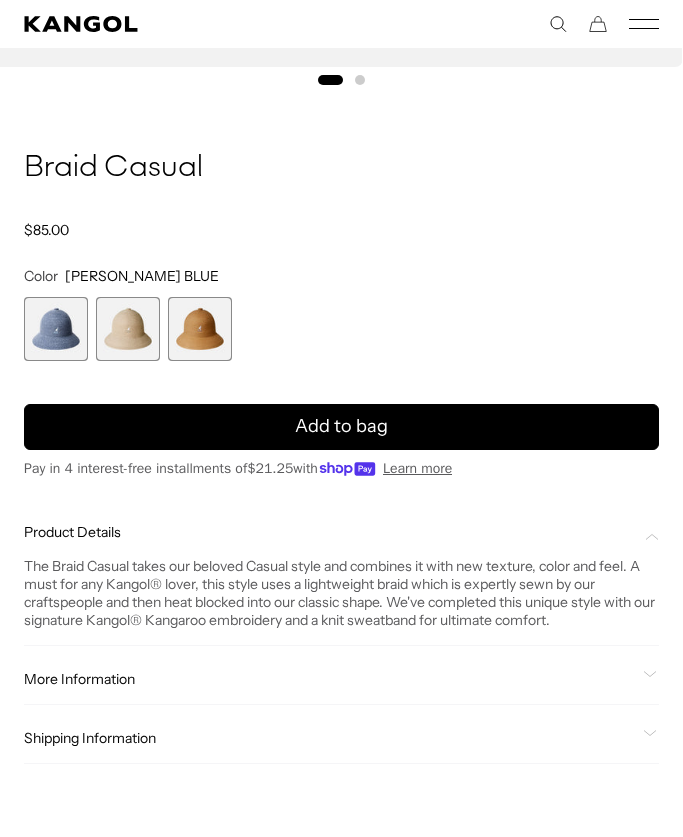 scroll, scrollTop: 0, scrollLeft: 412, axis: horizontal 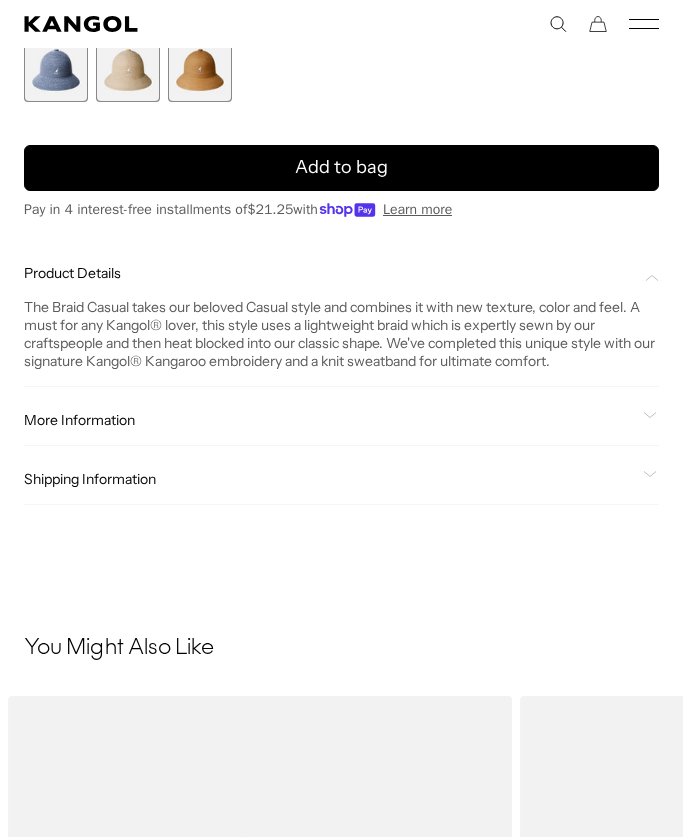 click on "More Information" 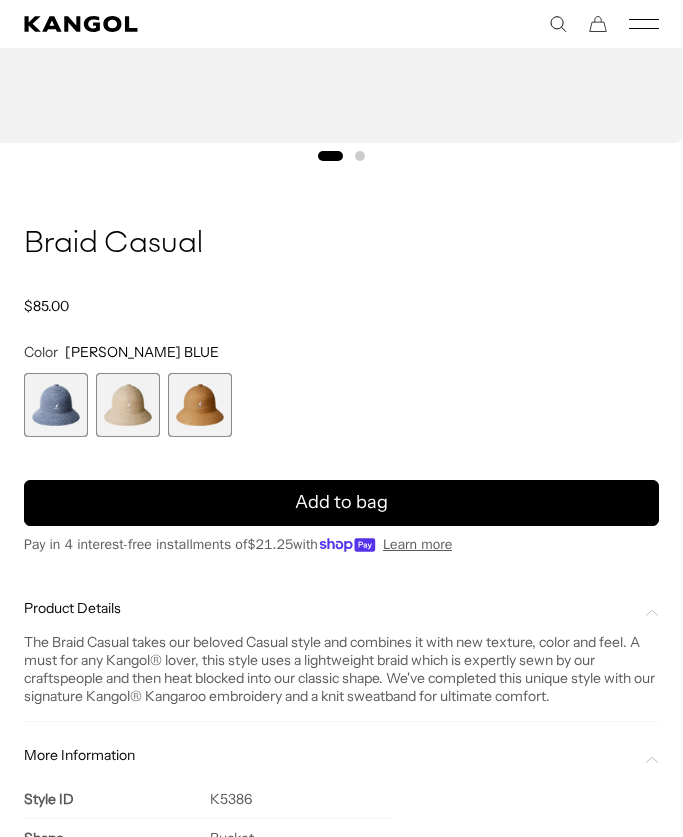 scroll, scrollTop: 898, scrollLeft: 0, axis: vertical 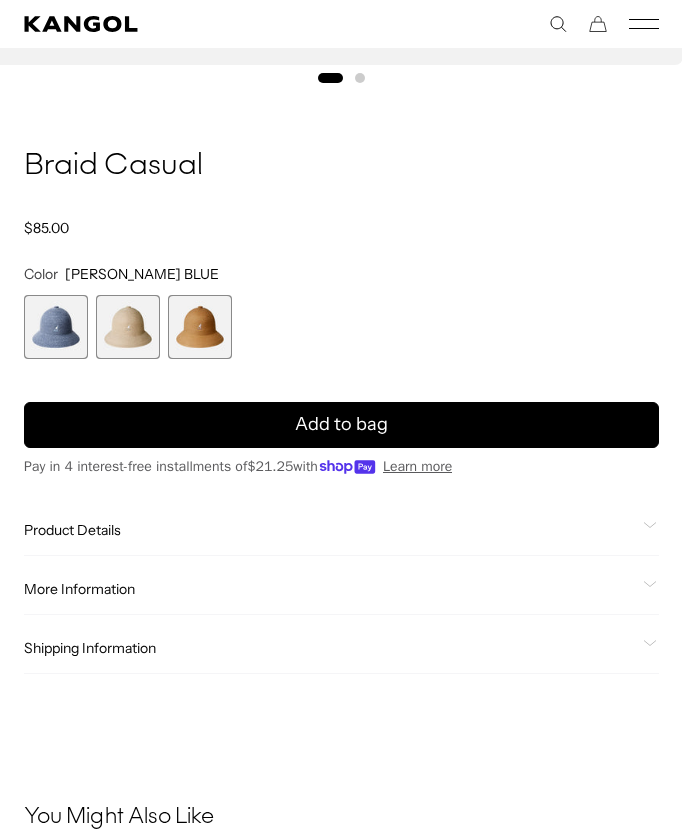 click on "Add to bag" at bounding box center [341, 425] 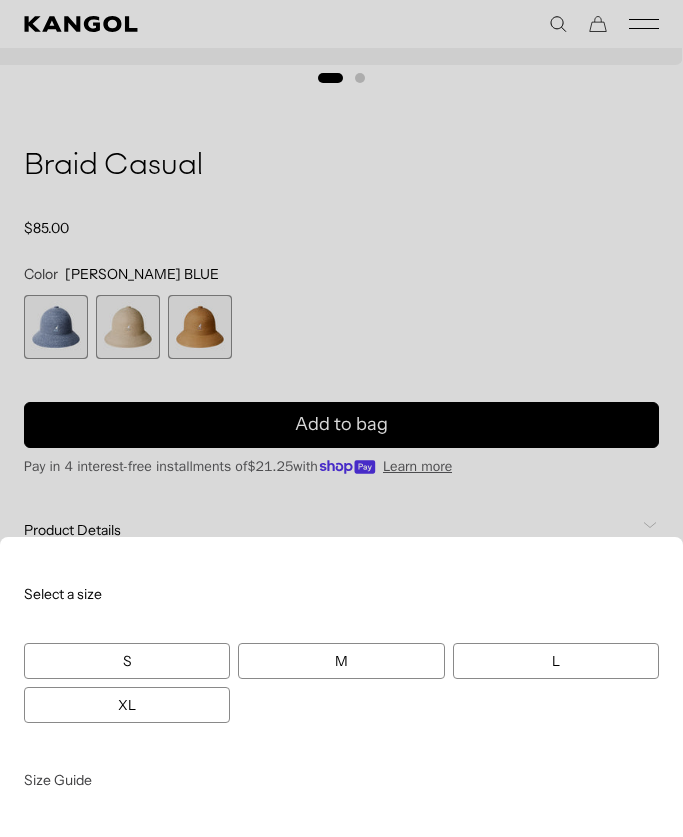click on "Size Guide" at bounding box center [58, 780] 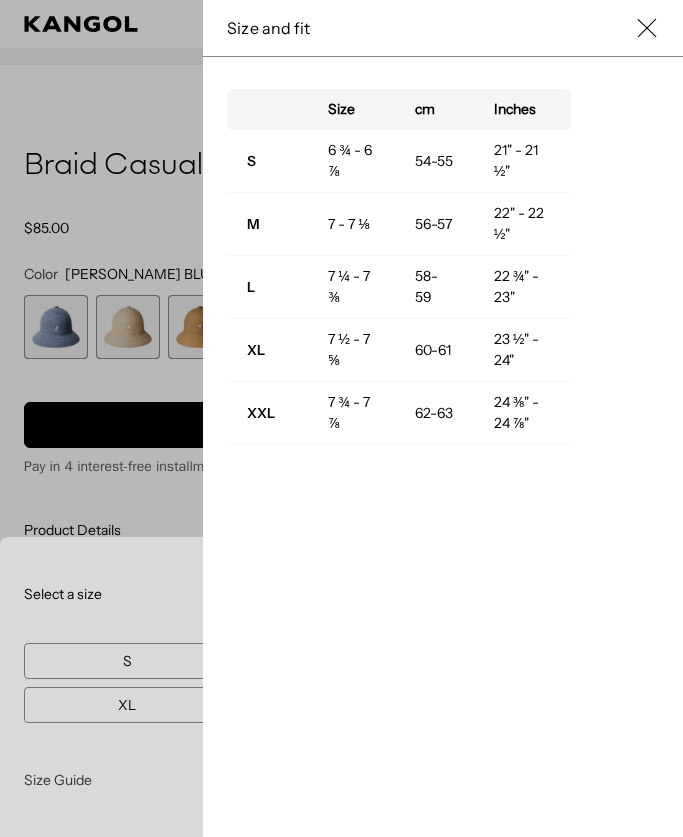 scroll, scrollTop: 0, scrollLeft: 0, axis: both 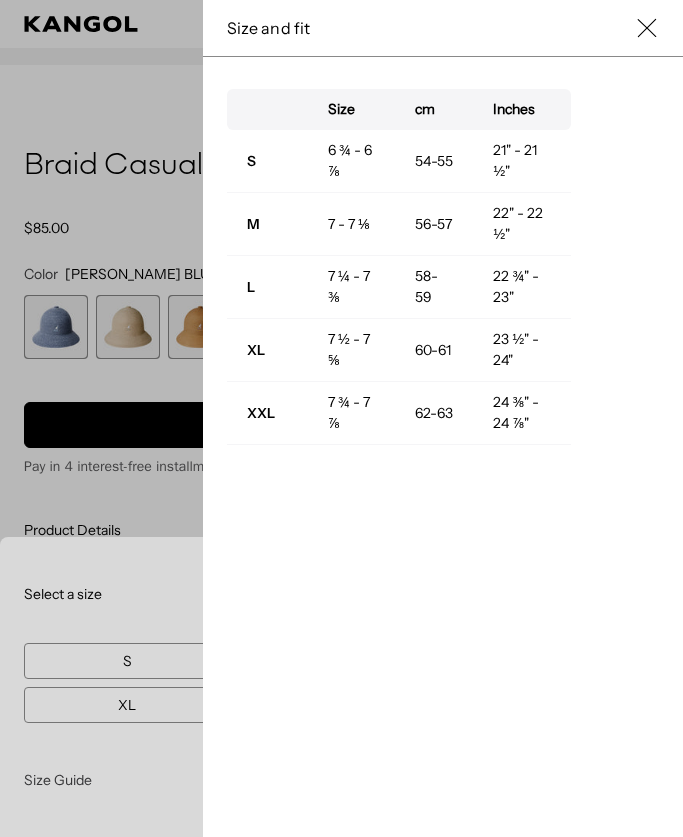 click on "Size and fit
Close" at bounding box center (443, 28) 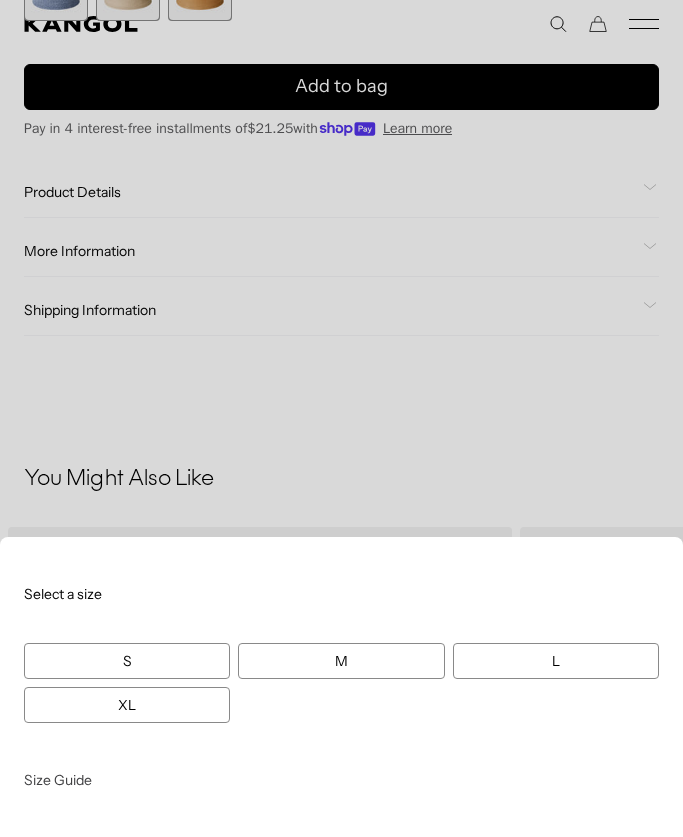 scroll, scrollTop: 1322, scrollLeft: 0, axis: vertical 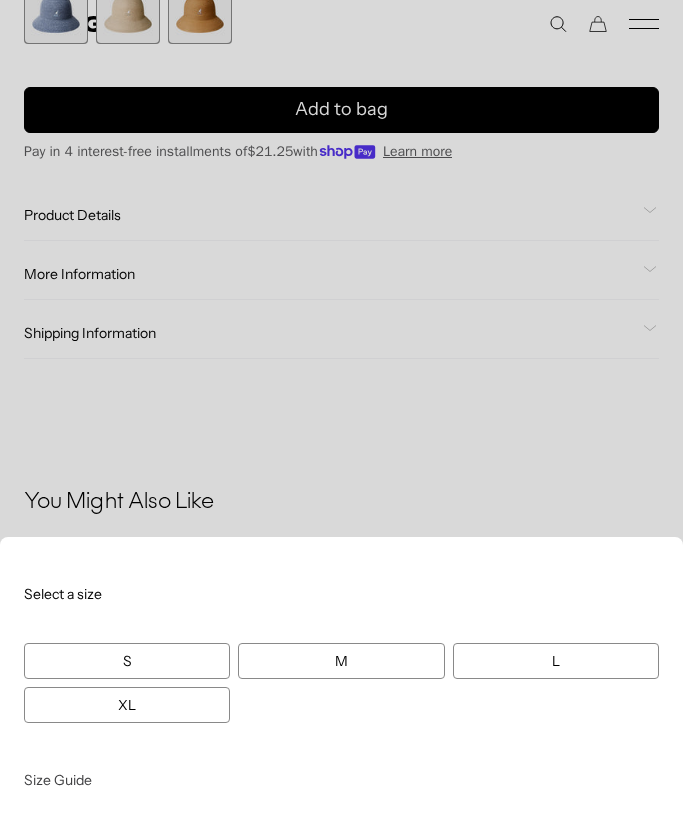 click on "Select a size
S
Size Guide
S
M
L
XL
S M L XL" at bounding box center (341, 687) 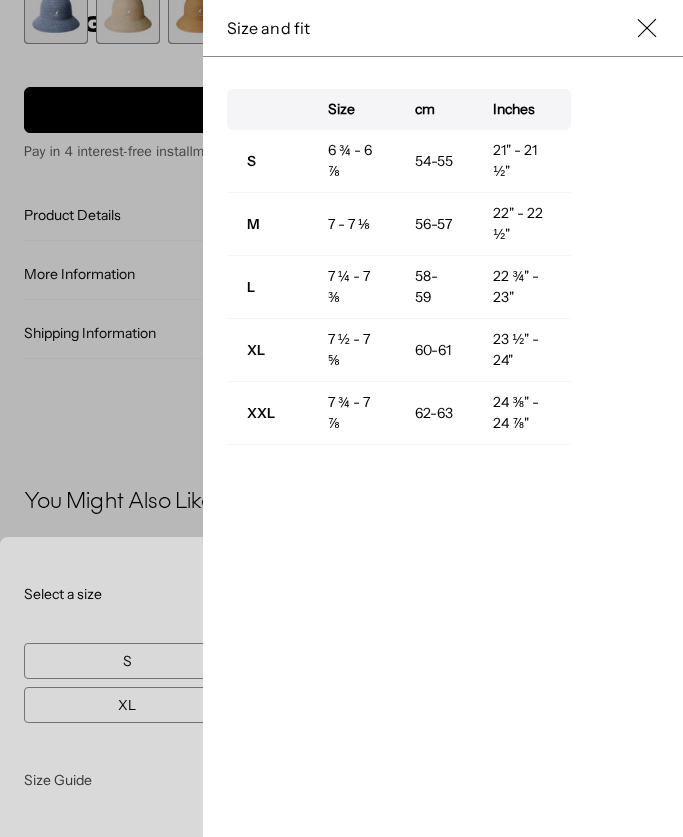 scroll, scrollTop: 0, scrollLeft: 0, axis: both 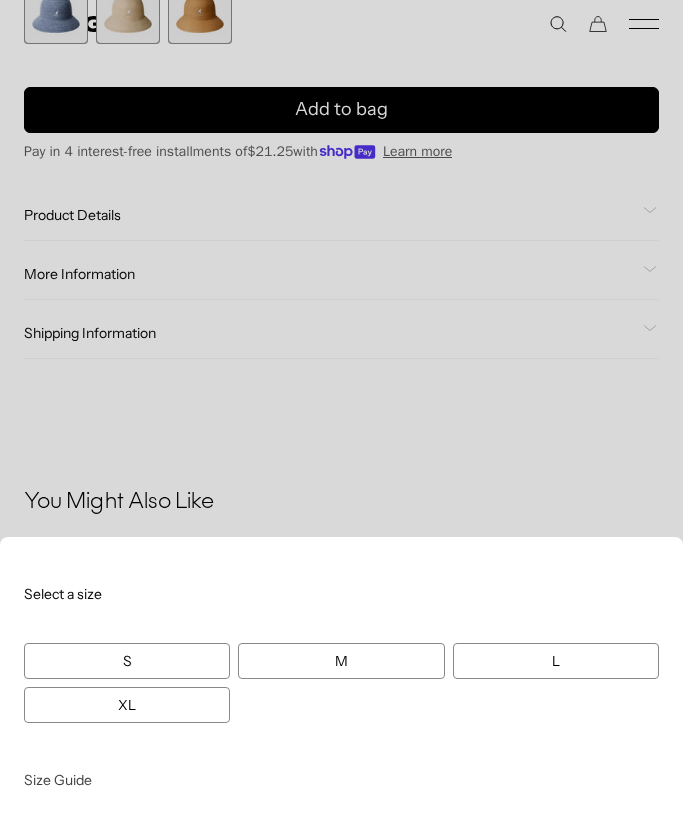click on "Select a size
S
Size Guide
S
M
L
XL
S M L XL" at bounding box center [341, 687] 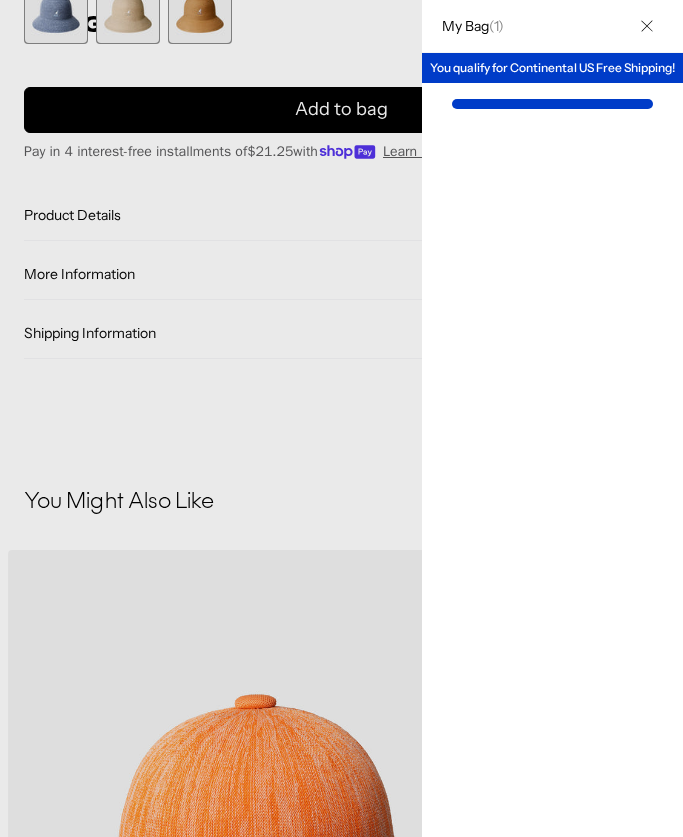 scroll, scrollTop: 0, scrollLeft: 0, axis: both 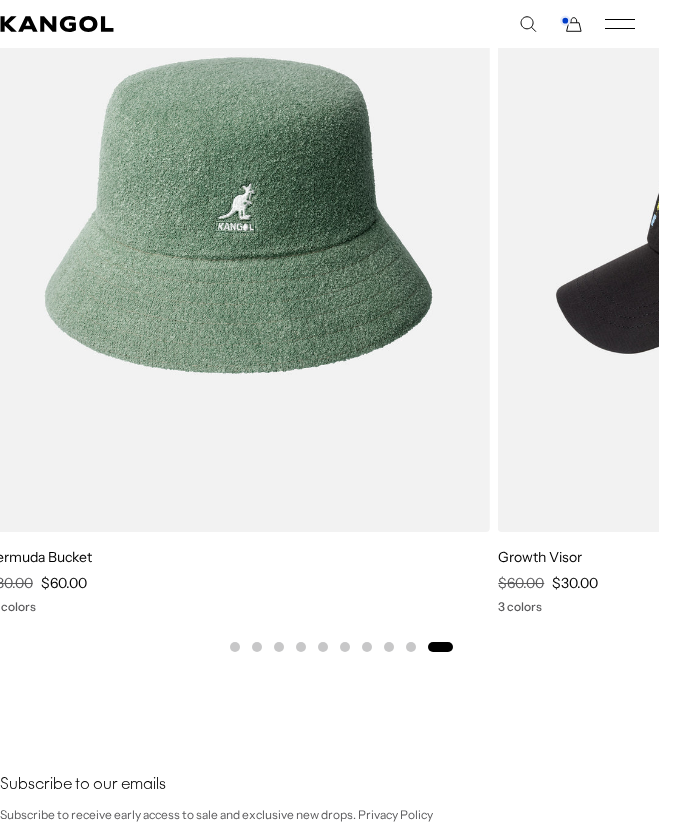 click at bounding box center (0, 0) 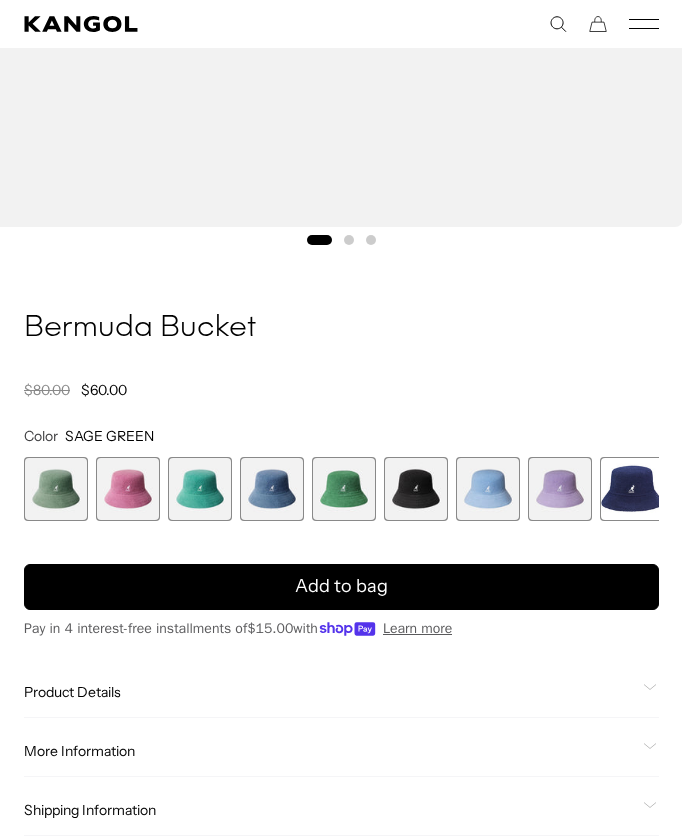 scroll, scrollTop: 0, scrollLeft: 0, axis: both 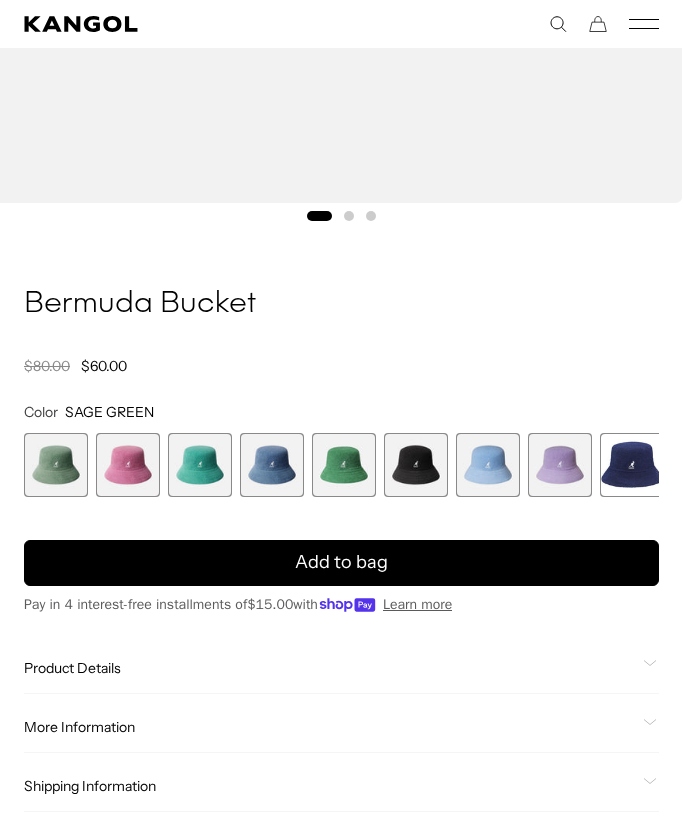 click at bounding box center [344, 465] 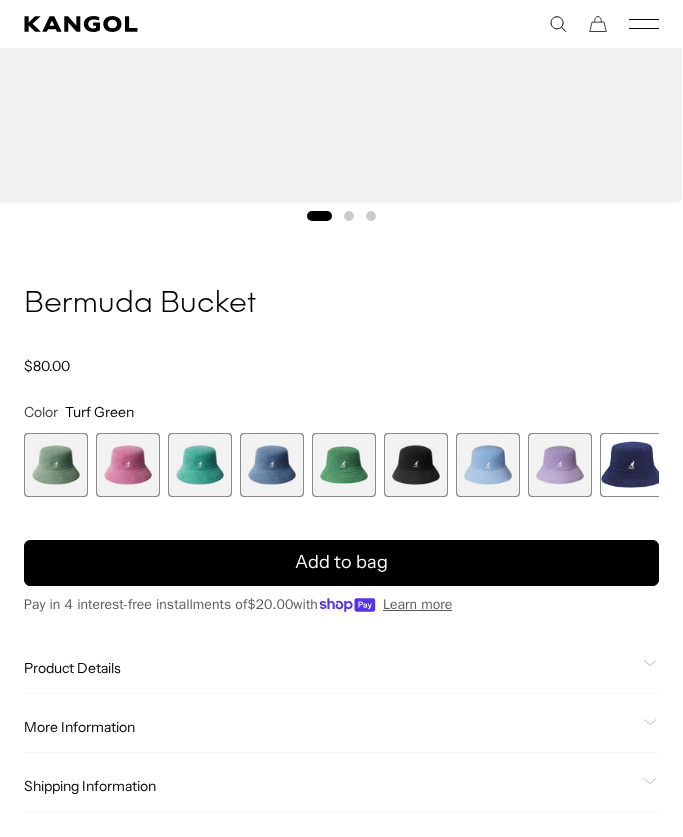 scroll, scrollTop: 0, scrollLeft: 0, axis: both 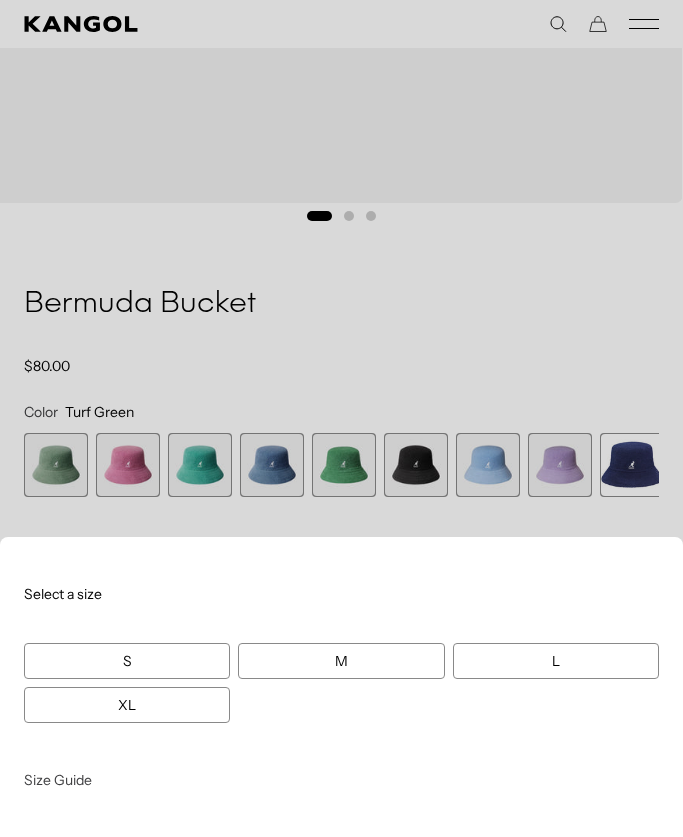 click at bounding box center [341, 418] 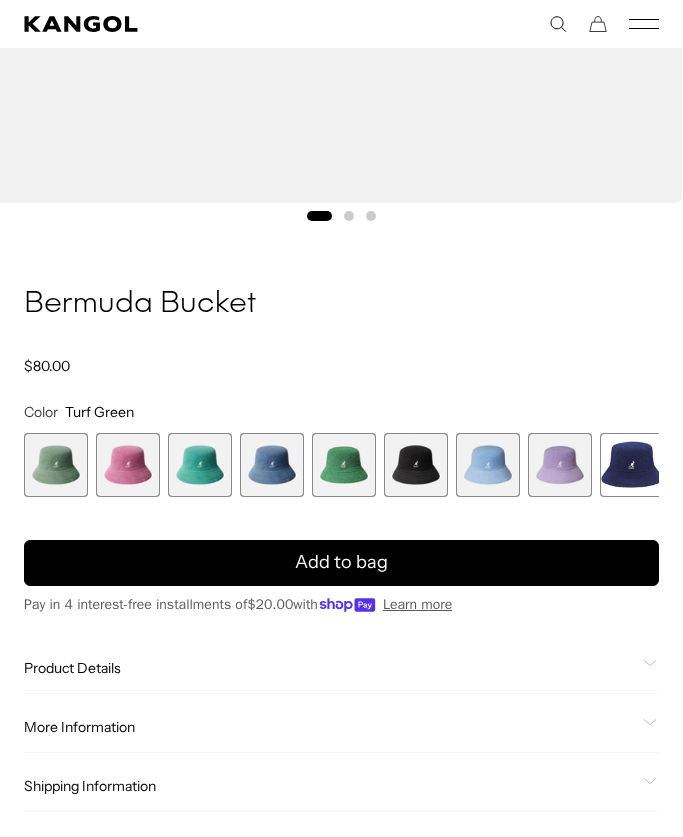 scroll, scrollTop: 0, scrollLeft: 0, axis: both 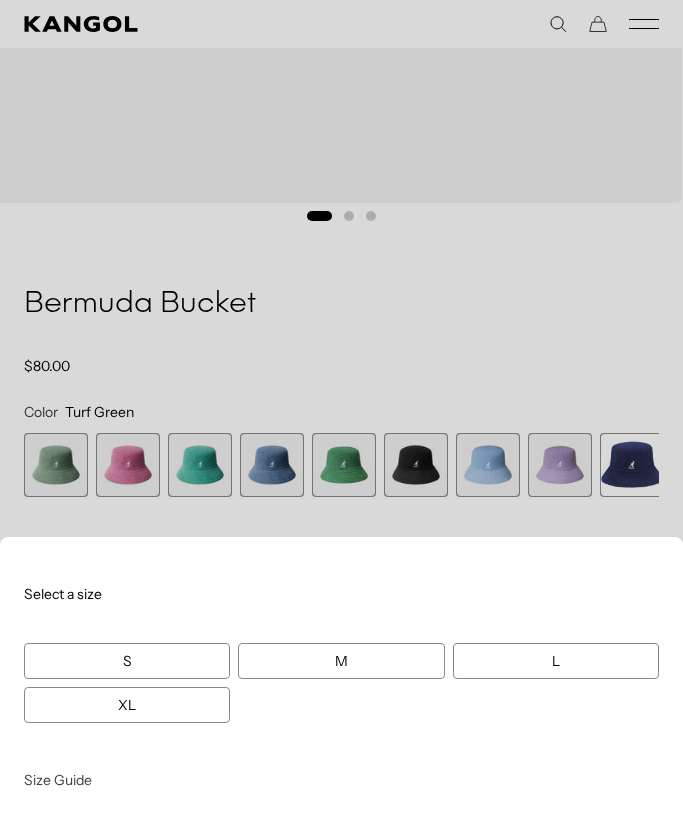 click at bounding box center [341, 418] 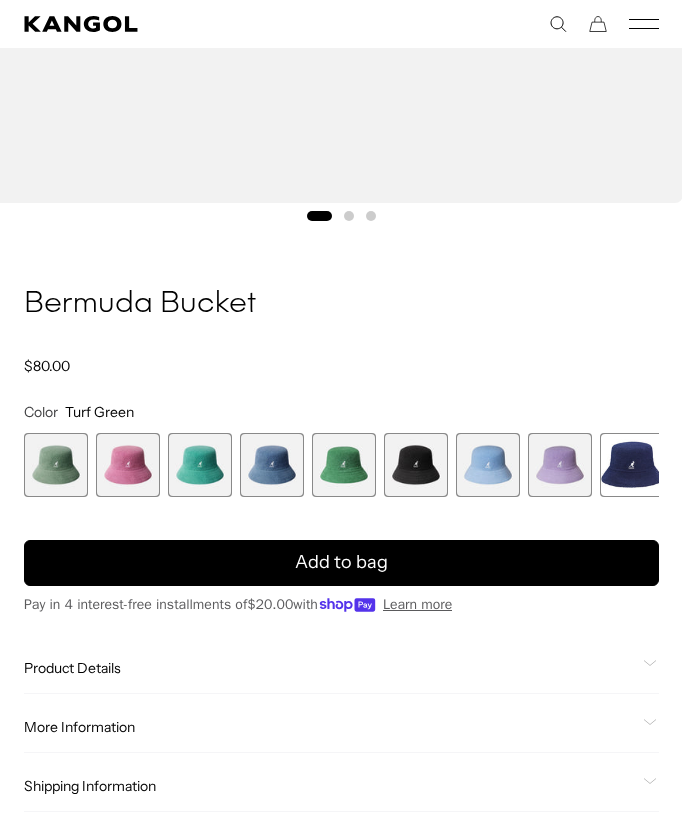 click on "Add to bag" at bounding box center [341, 563] 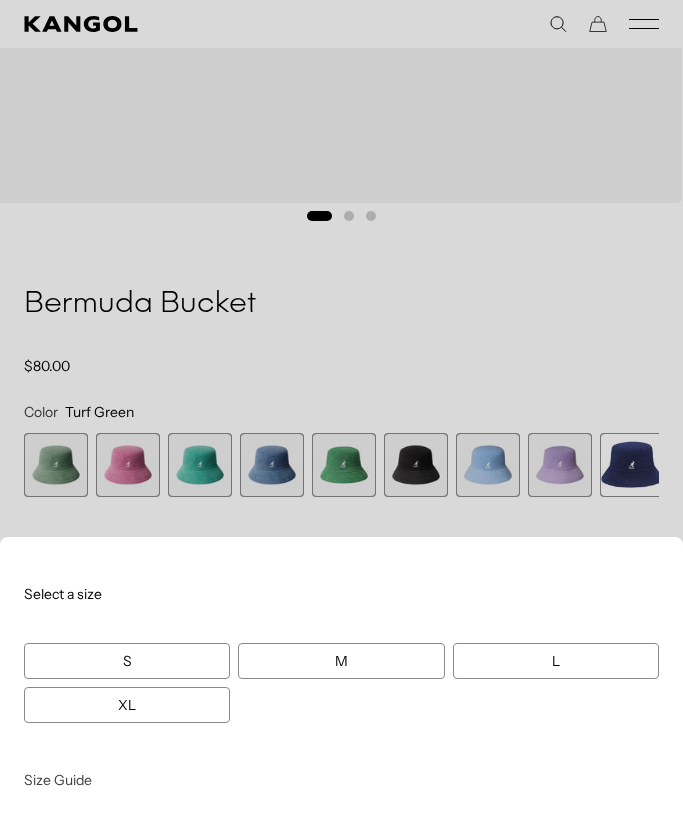 scroll, scrollTop: 0, scrollLeft: 0, axis: both 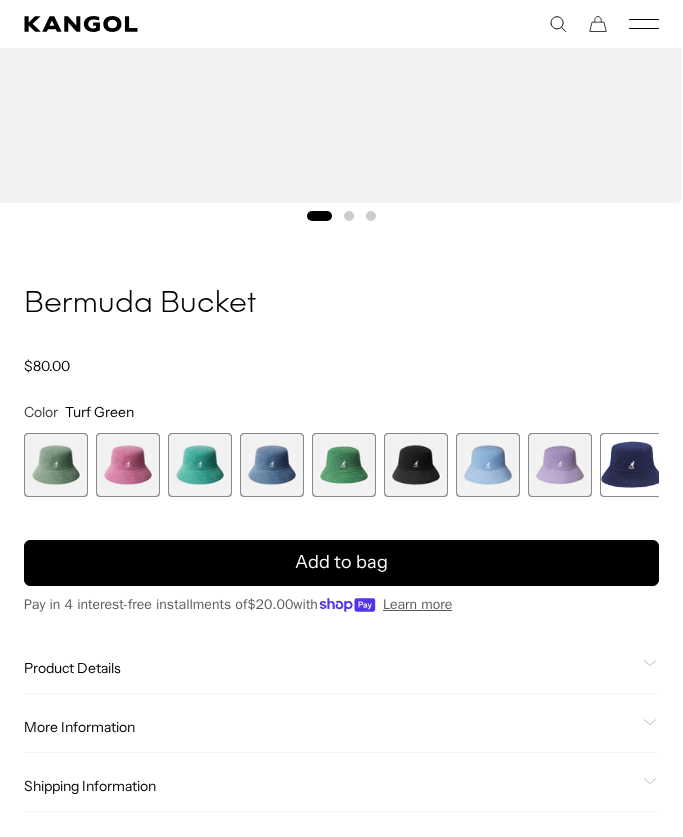 click at bounding box center (632, 465) 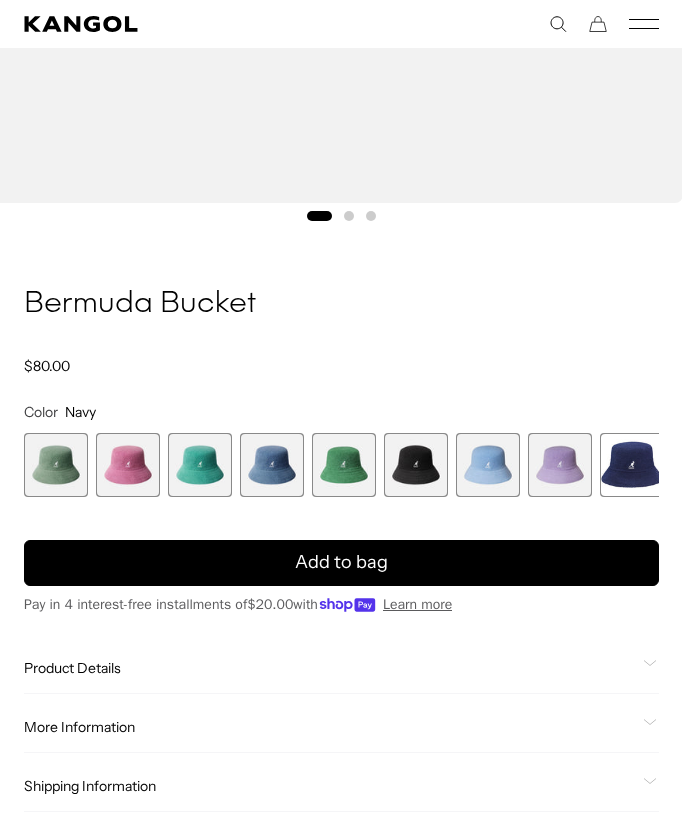 scroll, scrollTop: 0, scrollLeft: 0, axis: both 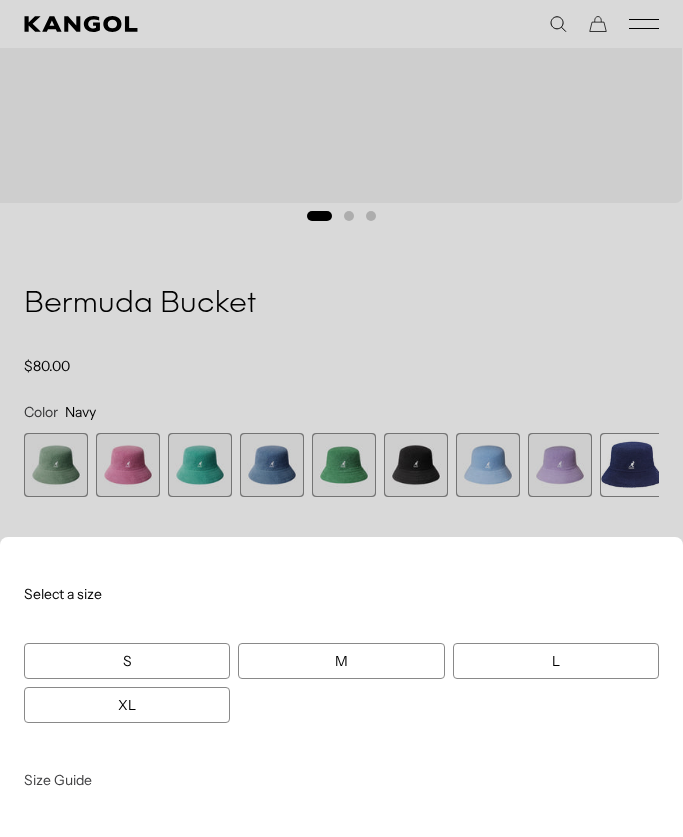 click at bounding box center [341, 418] 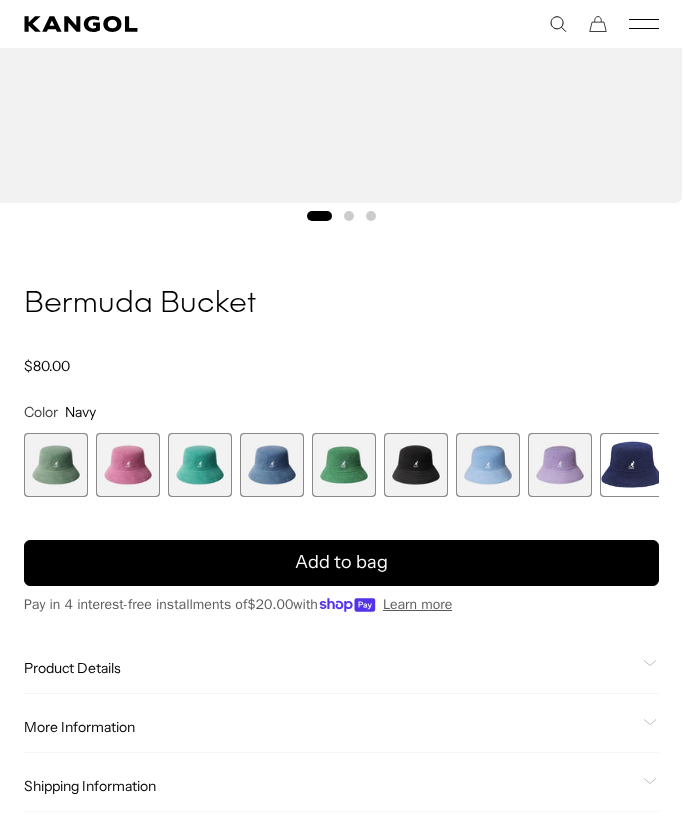 scroll, scrollTop: 0, scrollLeft: 0, axis: both 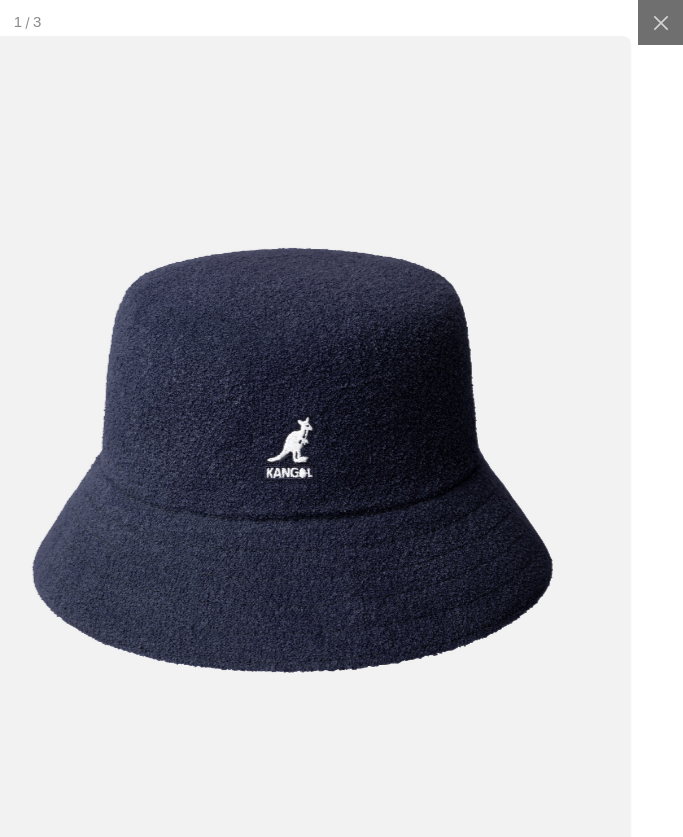 click at bounding box center [292, 460] 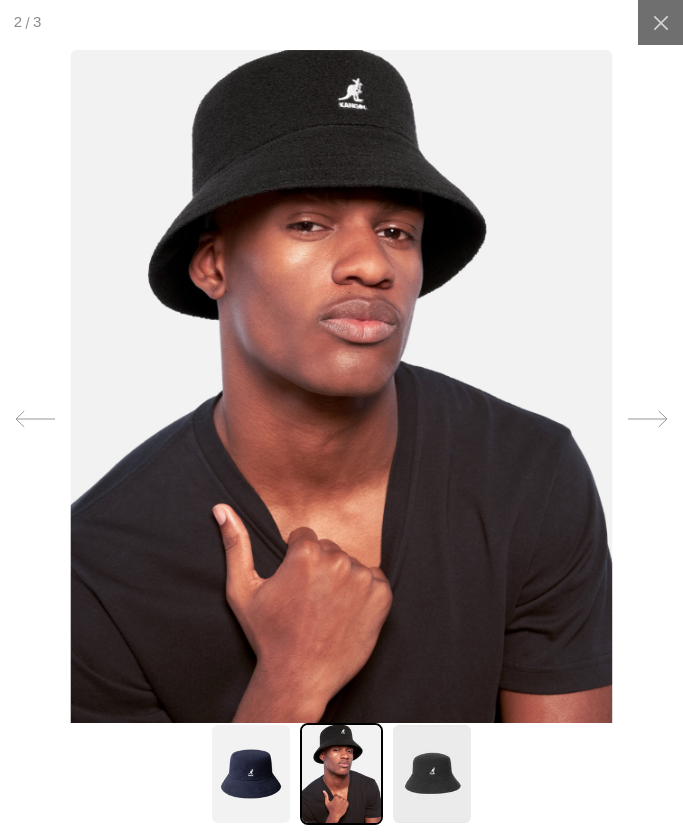 scroll, scrollTop: 0, scrollLeft: 412, axis: horizontal 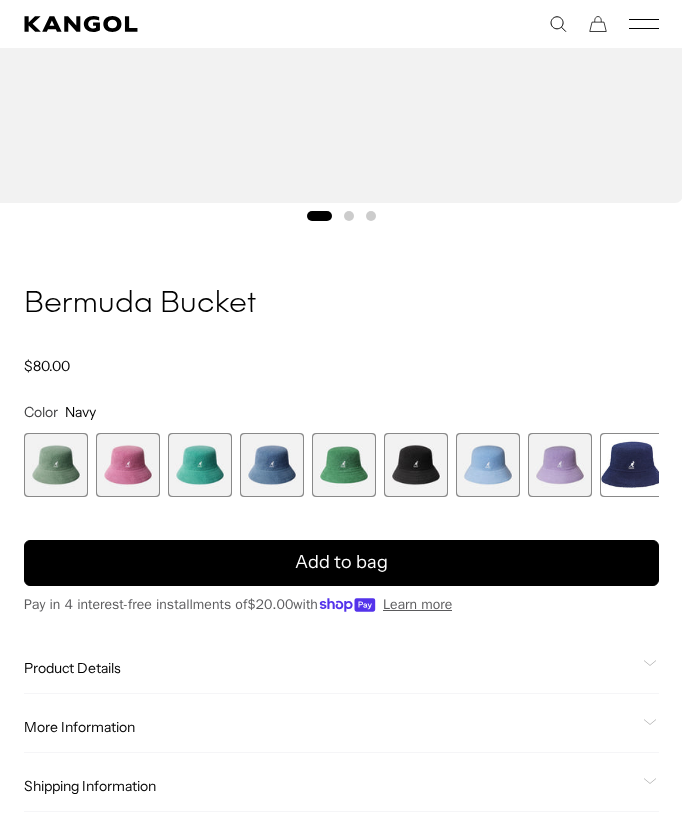 click 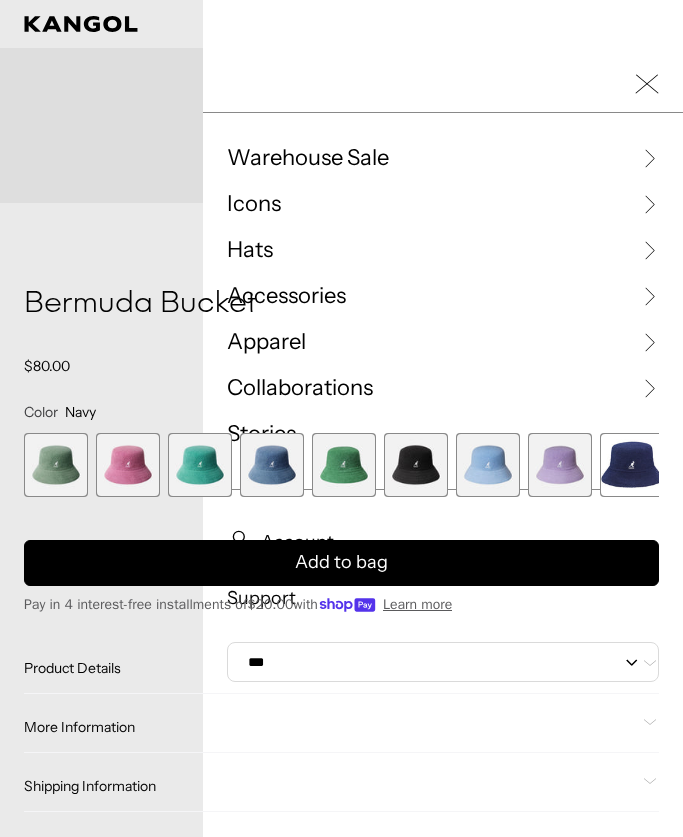 click on "Hats" at bounding box center [250, 250] 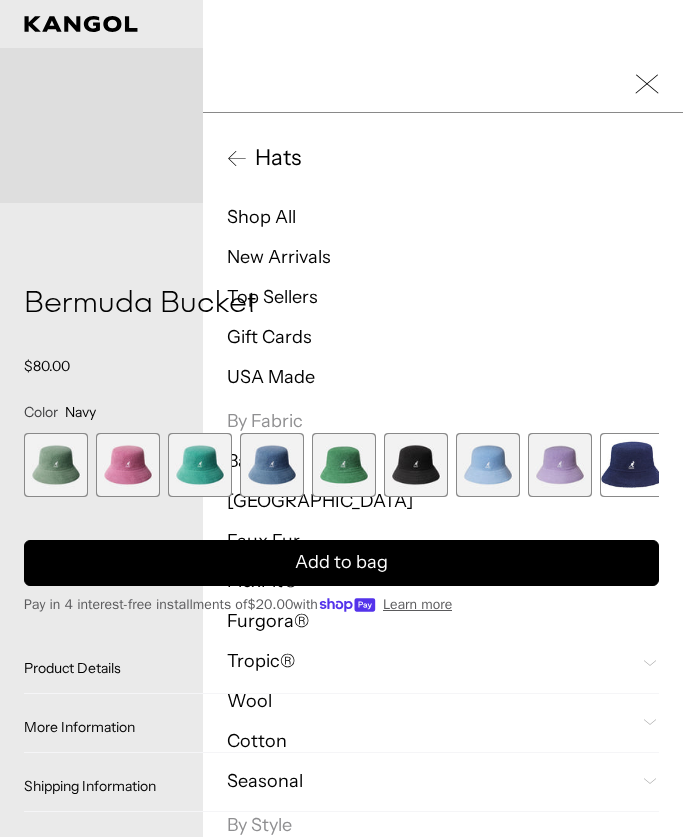 scroll, scrollTop: 0, scrollLeft: 0, axis: both 